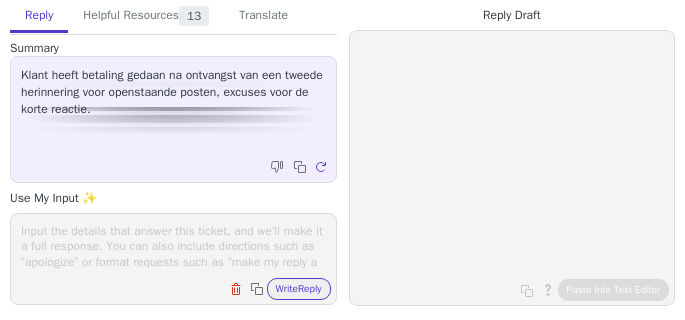 scroll, scrollTop: 0, scrollLeft: 0, axis: both 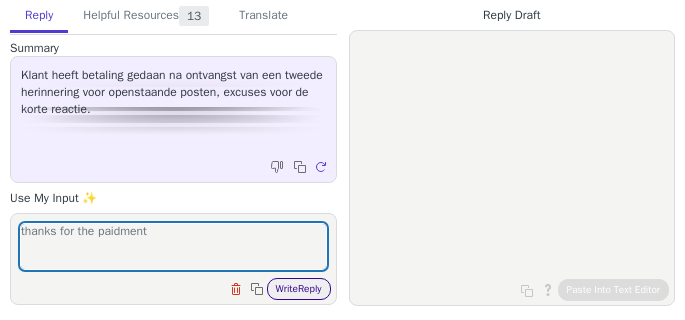 click on "Write  Reply" at bounding box center [299, 289] 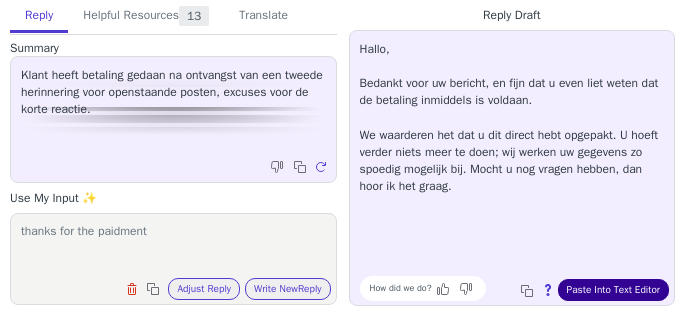 click on "Paste Into Text Editor" at bounding box center [613, 290] 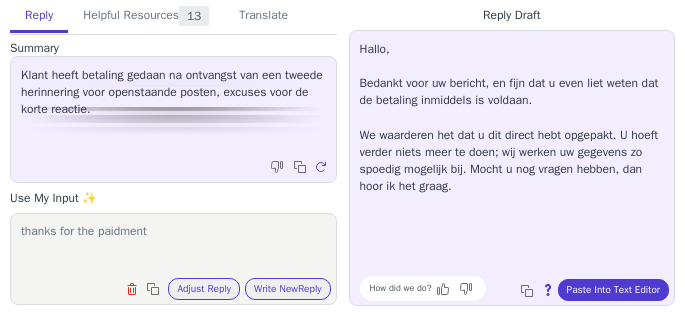 click on "thanks for the paidment" at bounding box center [173, 246] 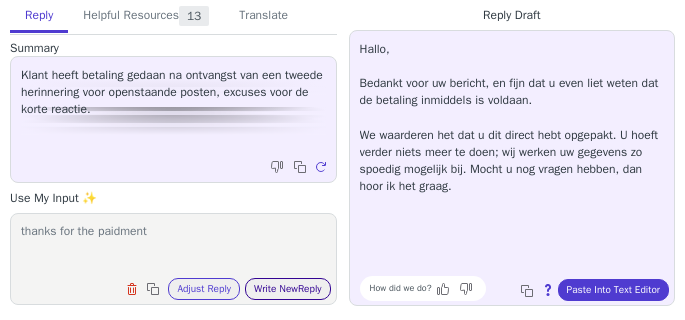 click on "Write New  Reply" at bounding box center (288, 289) 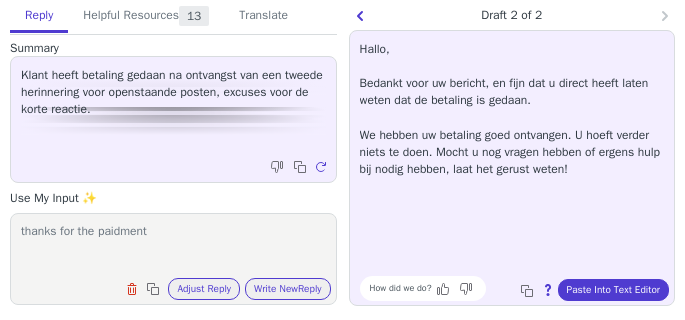 click on "thanks for the paidment" at bounding box center [173, 246] 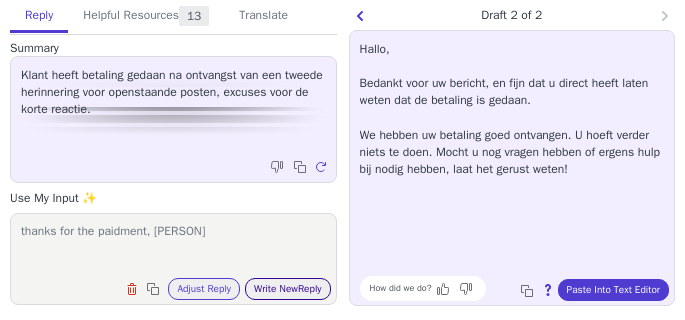 type on "thanks for the paidment, [PERSON]" 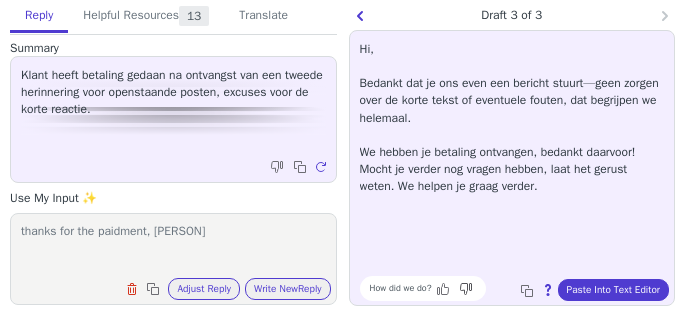 click at bounding box center [445, 289] 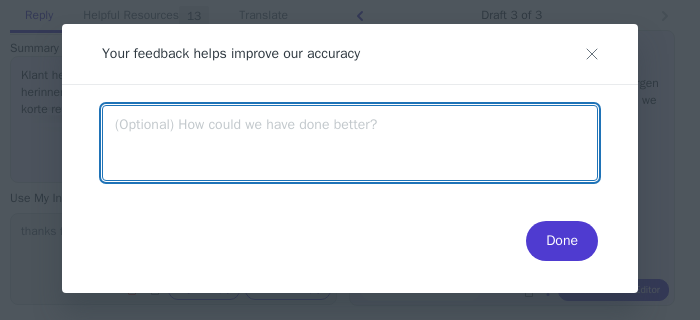 click at bounding box center (350, 143) 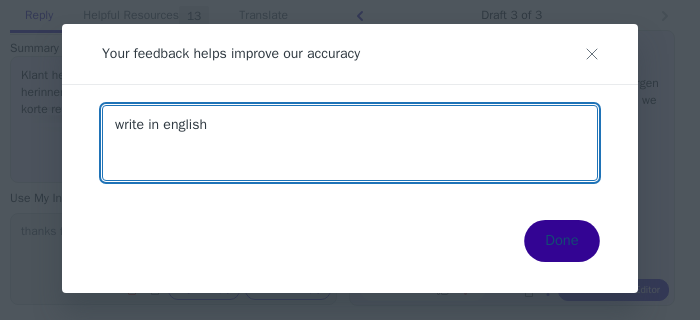 type on "write in english" 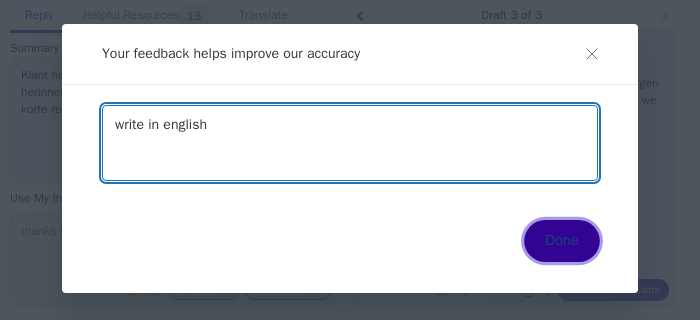 click on "Done" at bounding box center [561, 241] 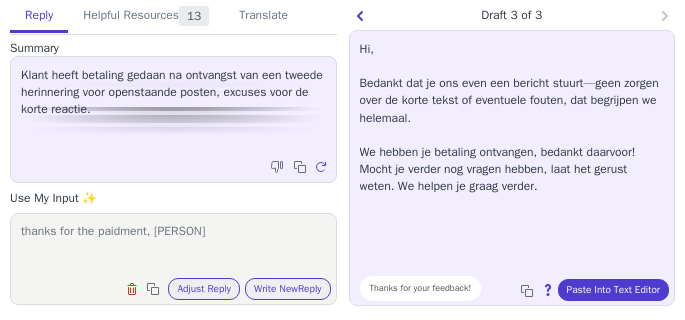 click on "thanks for the paidment, schrijf in engels" at bounding box center [173, 246] 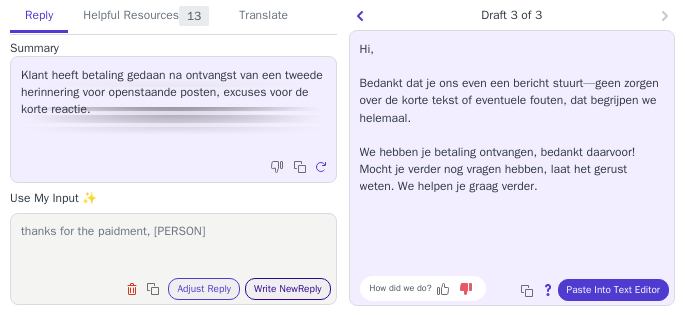 click on "Write New  Reply" at bounding box center (288, 289) 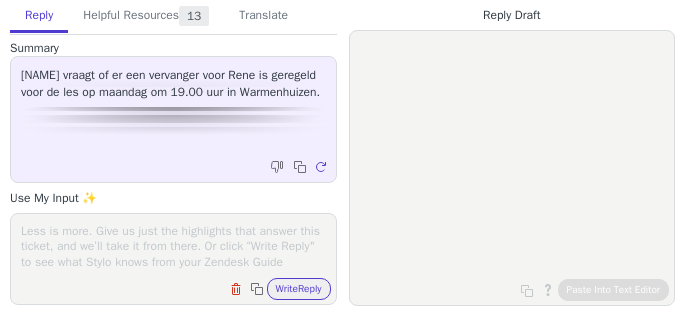 scroll, scrollTop: 0, scrollLeft: 0, axis: both 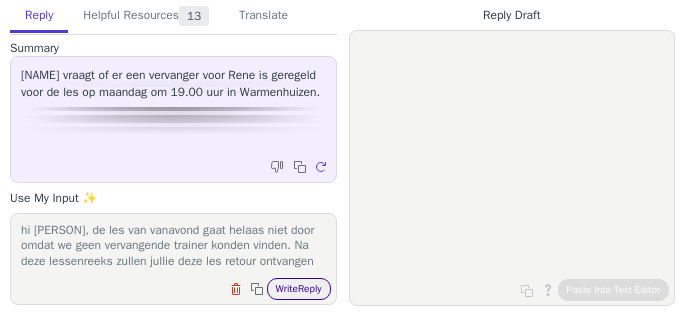 type on "hi [PERSON], de les van vanavond gaat helaas niet door omdat we geen vervangende trainer konden vinden. Na deze lessenreeks zullen jullie deze les retour ontvangen" 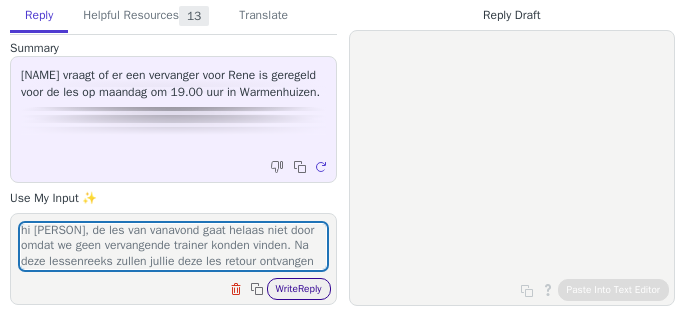 click on "Write  Reply" at bounding box center [299, 289] 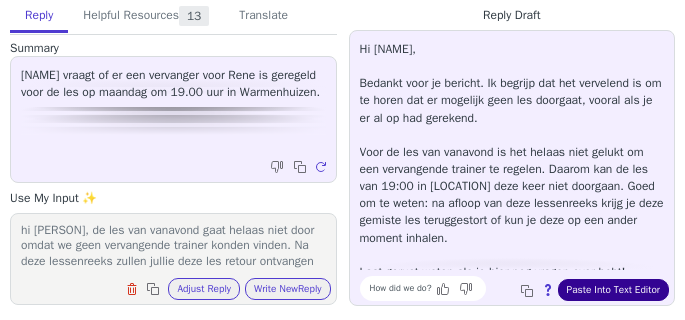 click on "Paste Into Text Editor" at bounding box center [613, 290] 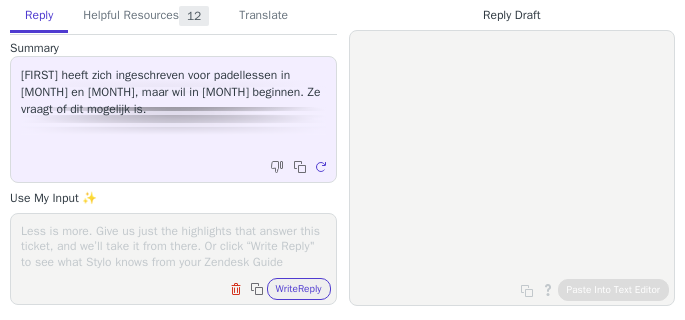scroll, scrollTop: 0, scrollLeft: 0, axis: both 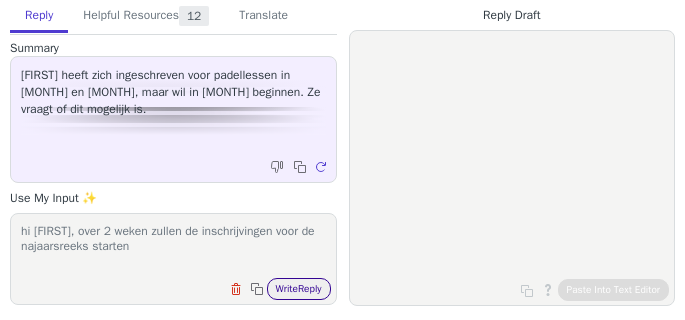 type on "hi [FIRST], over 2 weken zullen de inschrijvingen voor de najaarsreeks starten" 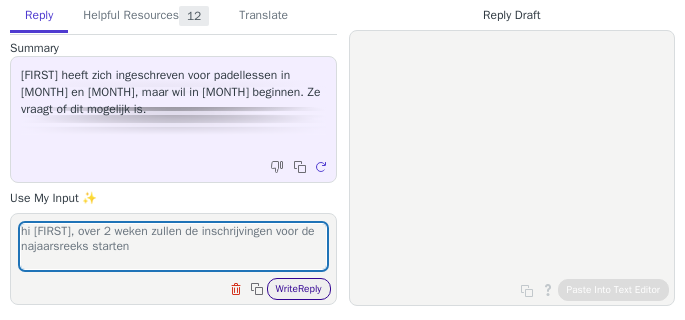 click on "Write  Reply" at bounding box center (299, 289) 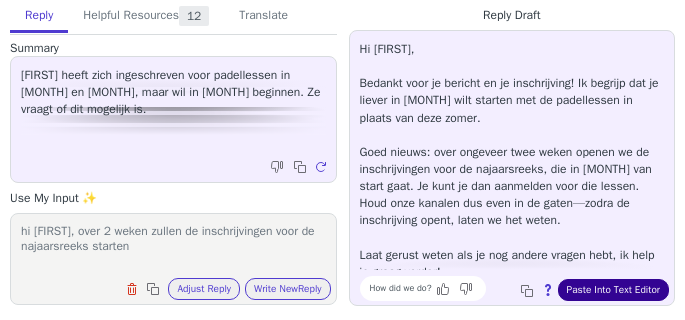click on "Paste Into Text Editor" at bounding box center (613, 290) 